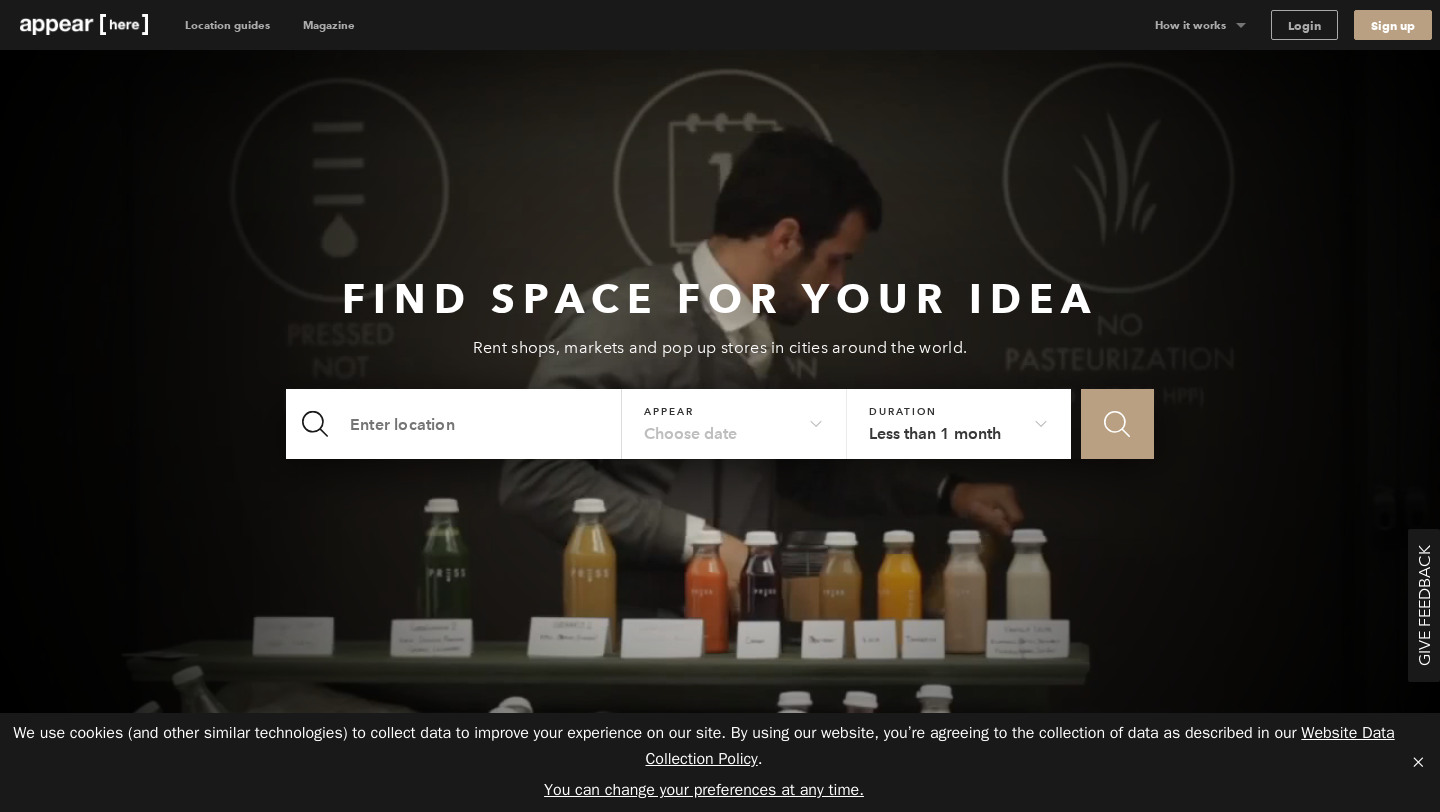 scroll, scrollTop: 0, scrollLeft: 0, axis: both 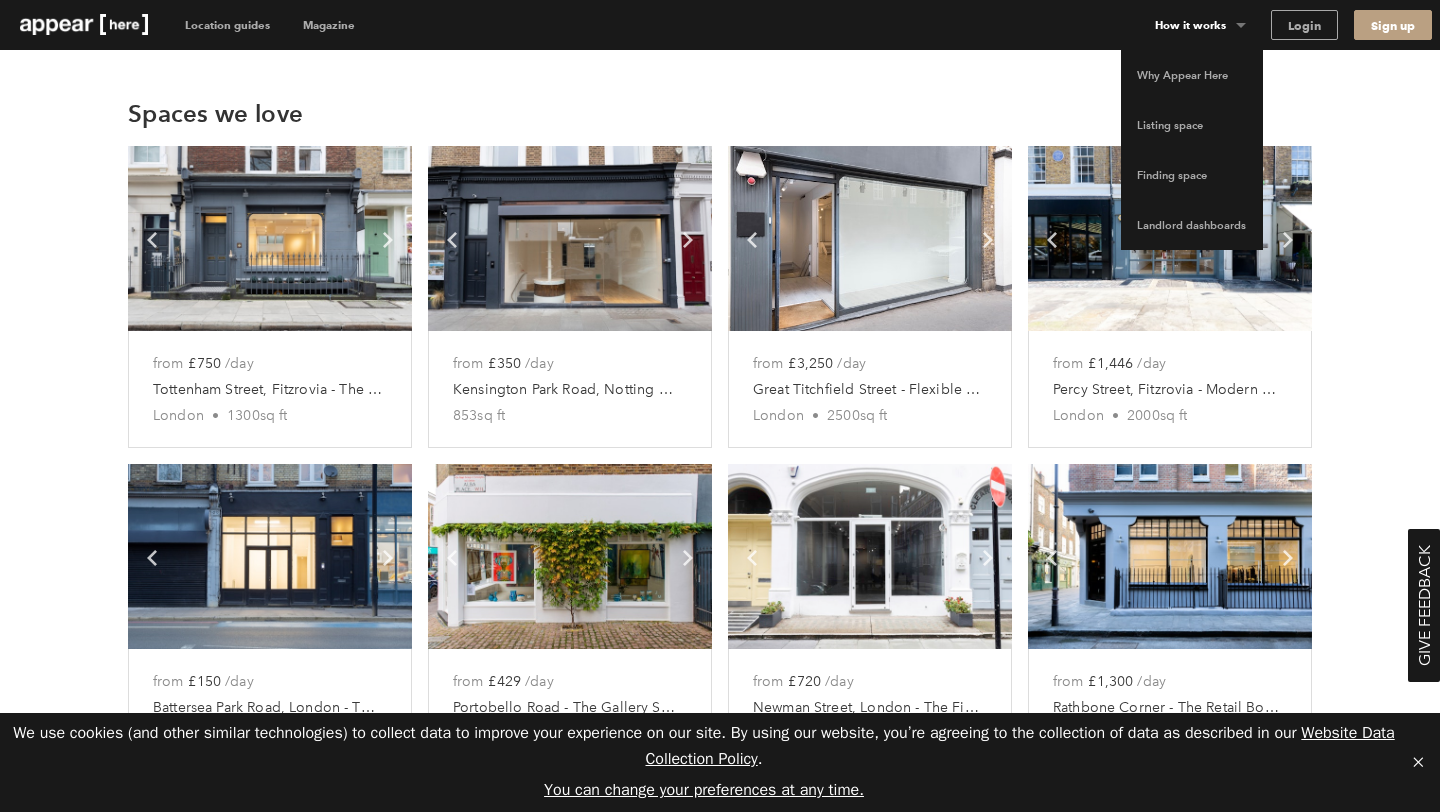 click on "How it works" at bounding box center (1201, 25) 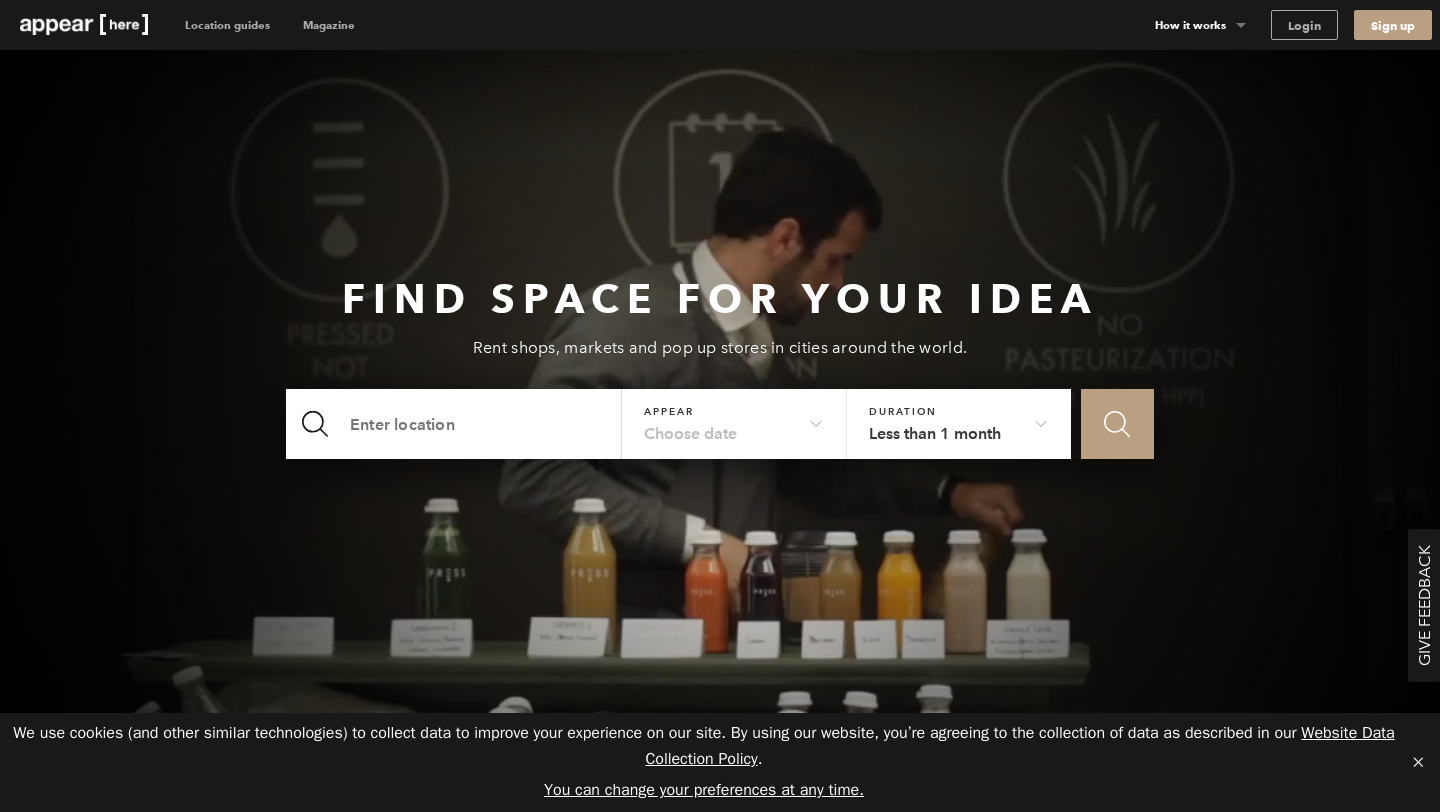 click on "Why Appear Here" at bounding box center [1201, 75] 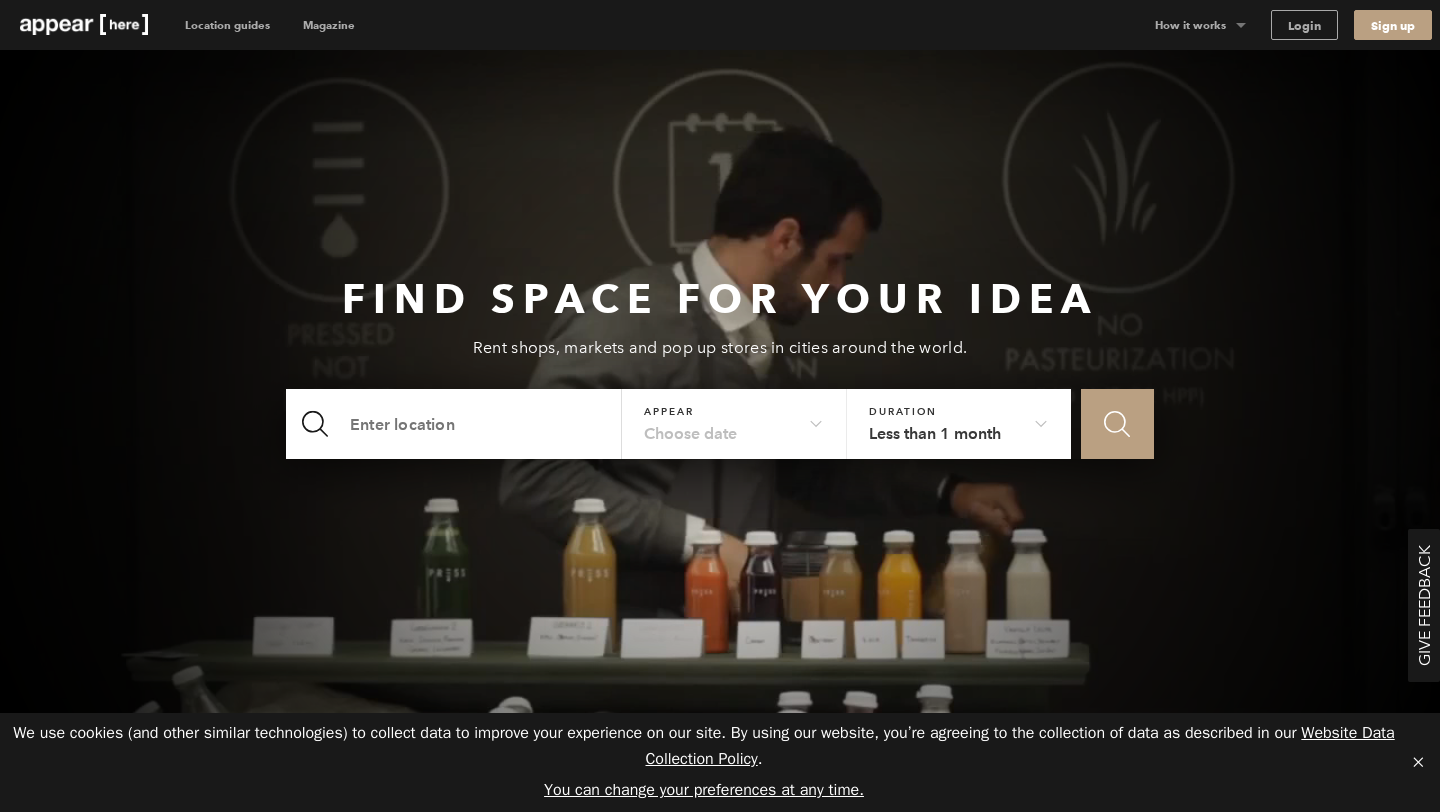 click at bounding box center [84, 24] 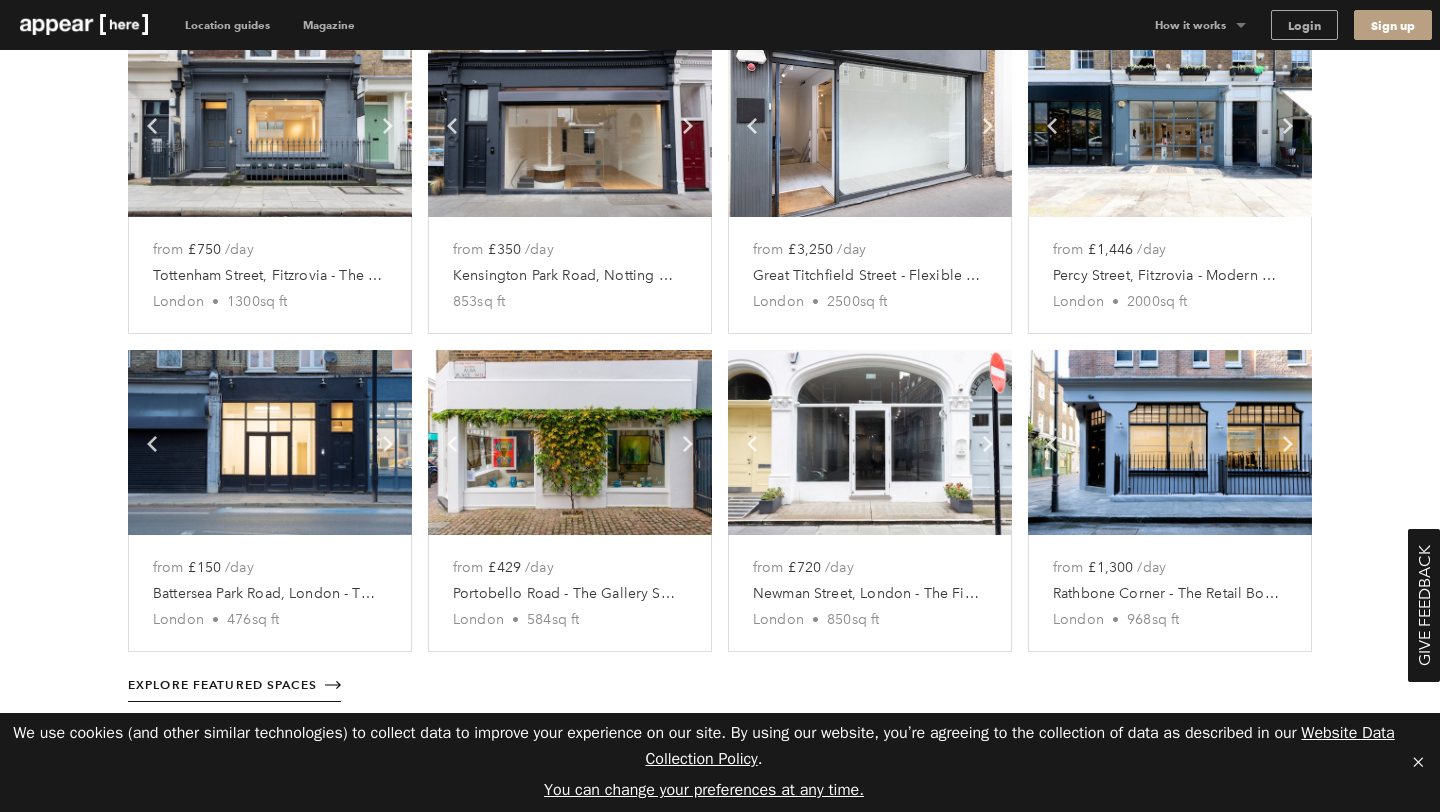 scroll, scrollTop: 0, scrollLeft: 0, axis: both 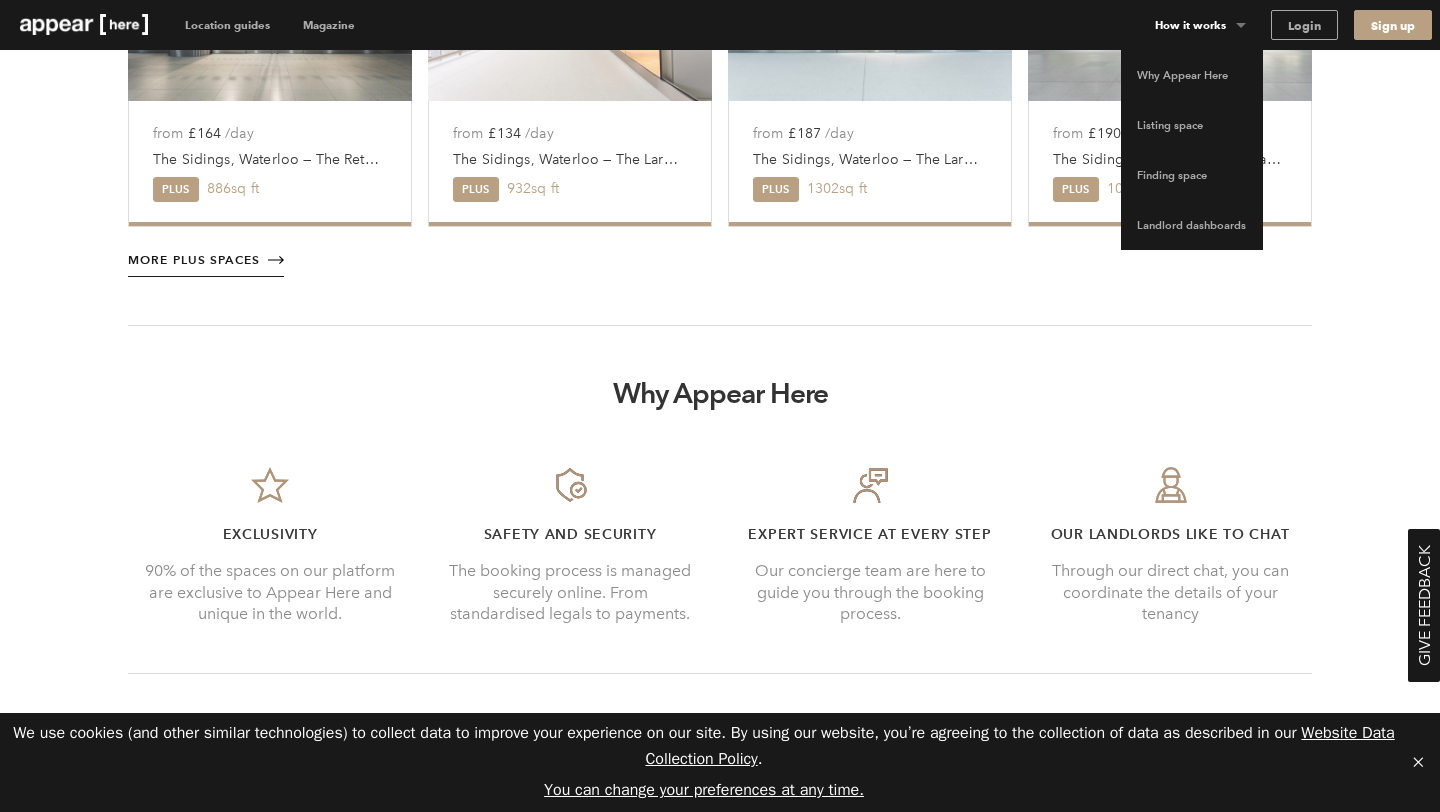 click on "How it works" at bounding box center (1201, 25) 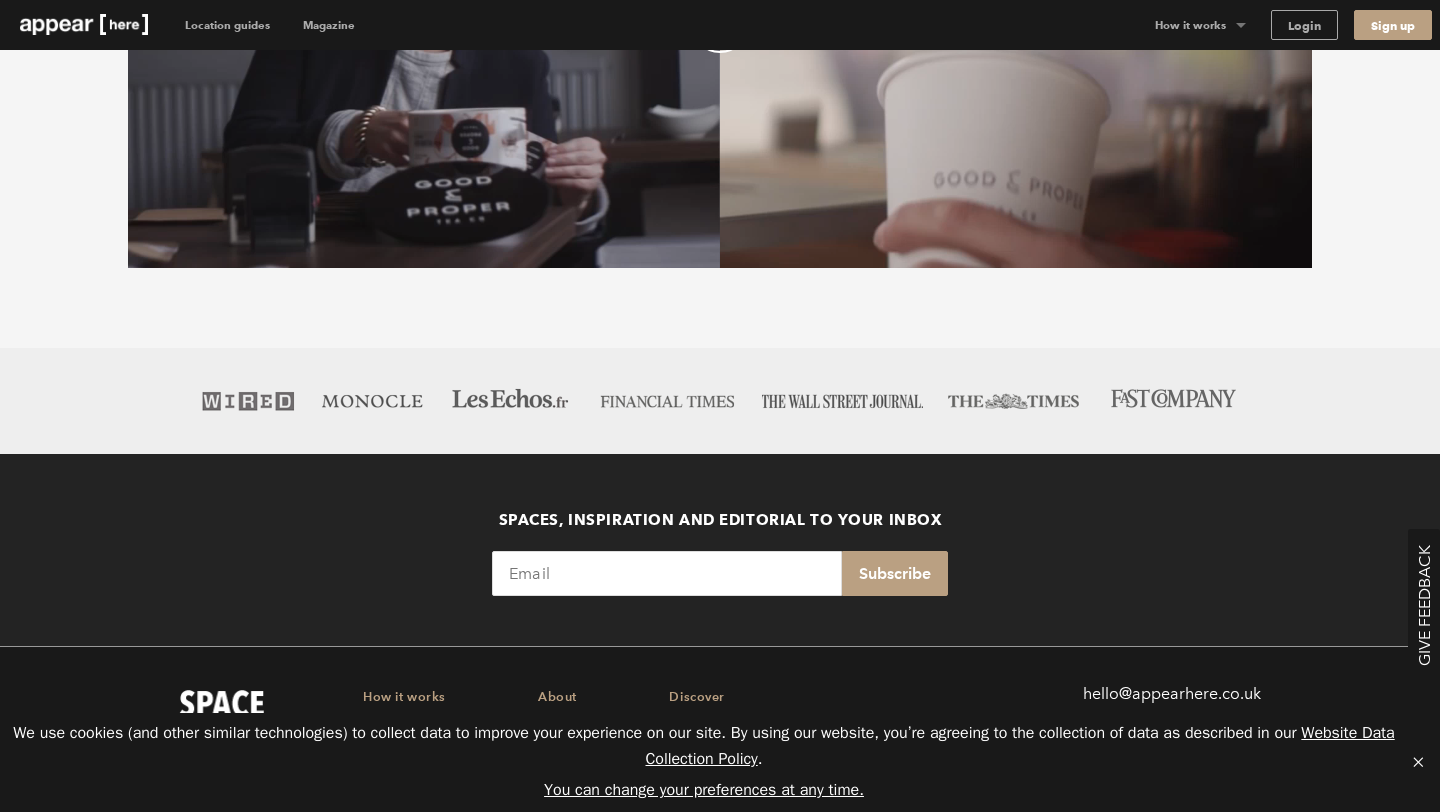 scroll, scrollTop: 5869, scrollLeft: 0, axis: vertical 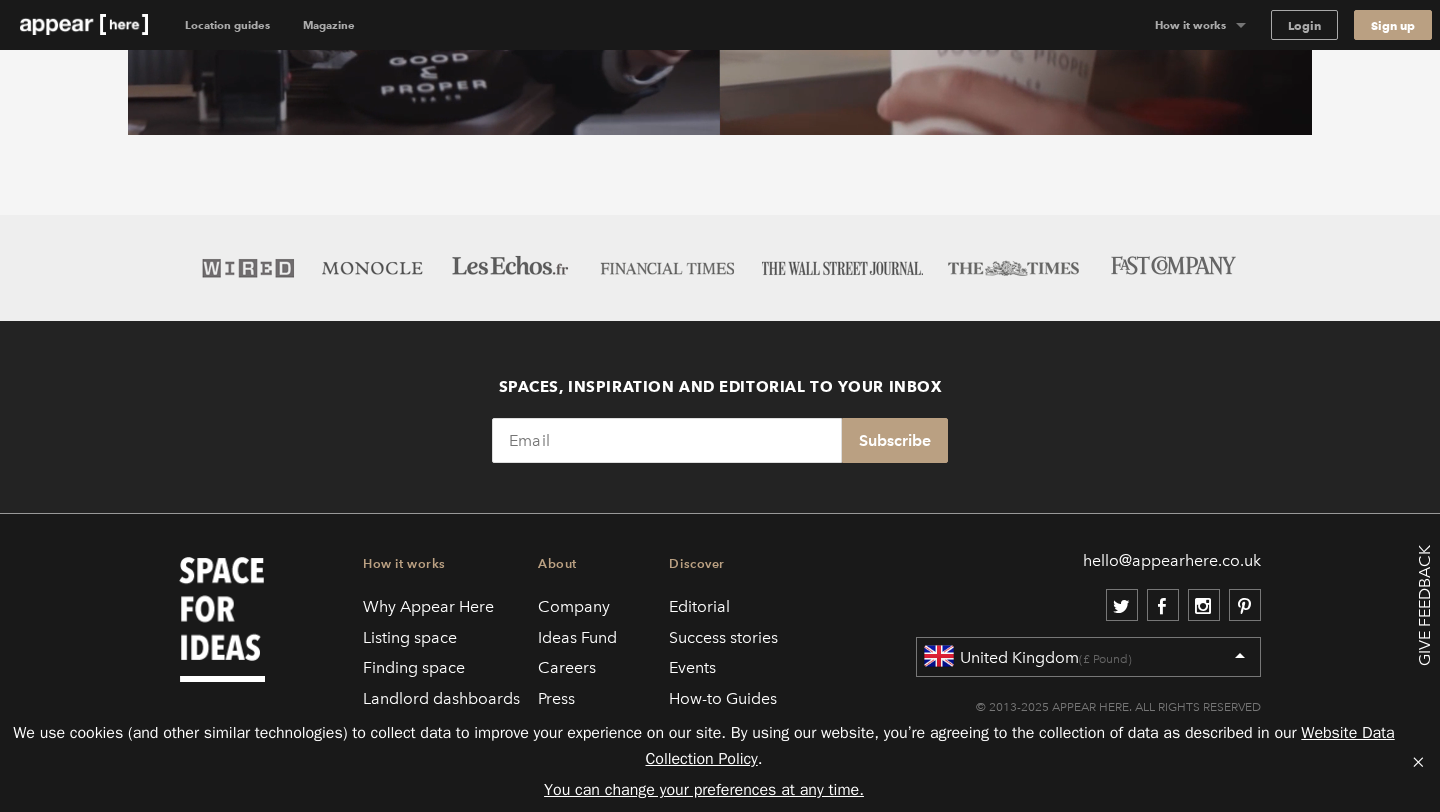 click on "Company" at bounding box center (574, 606) 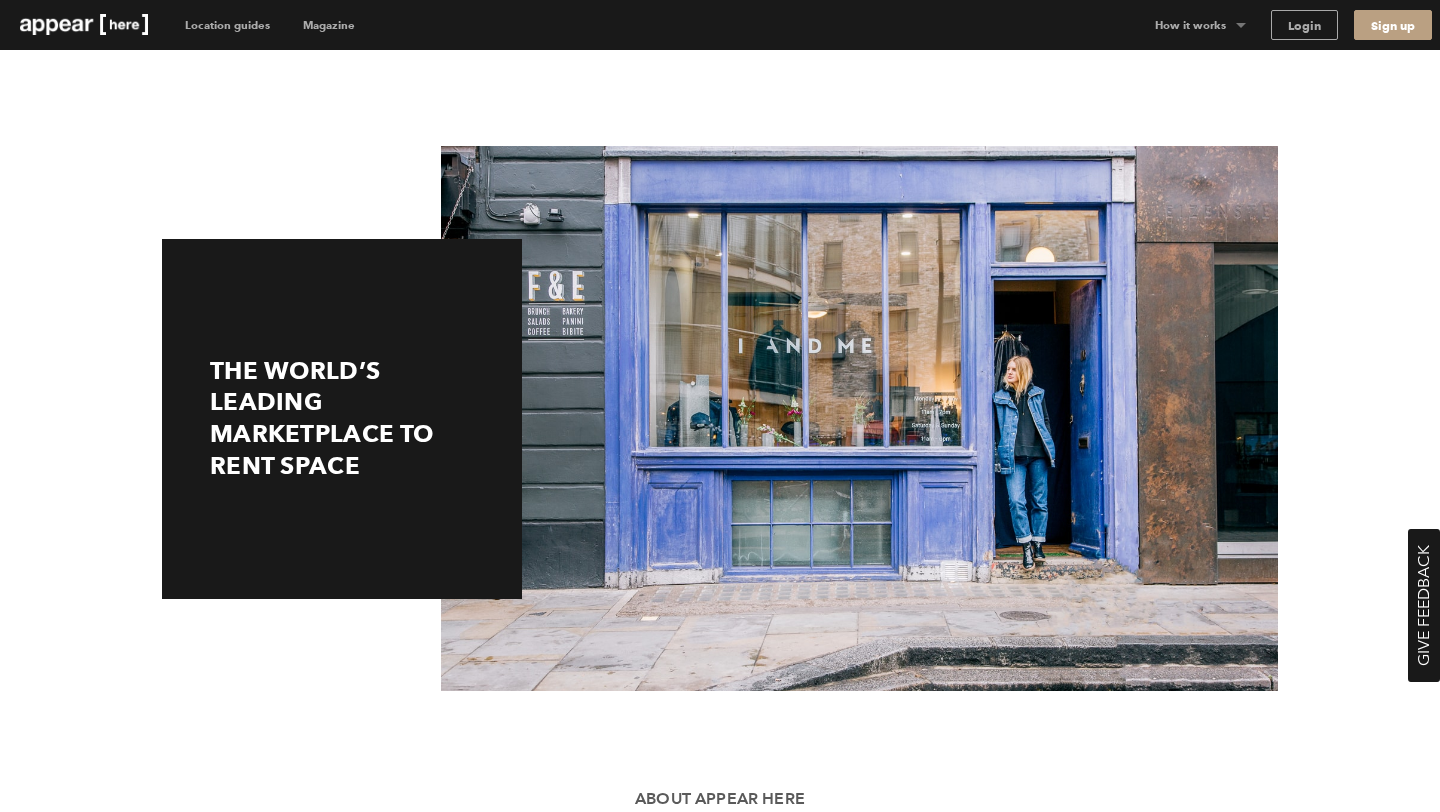 scroll, scrollTop: 0, scrollLeft: 0, axis: both 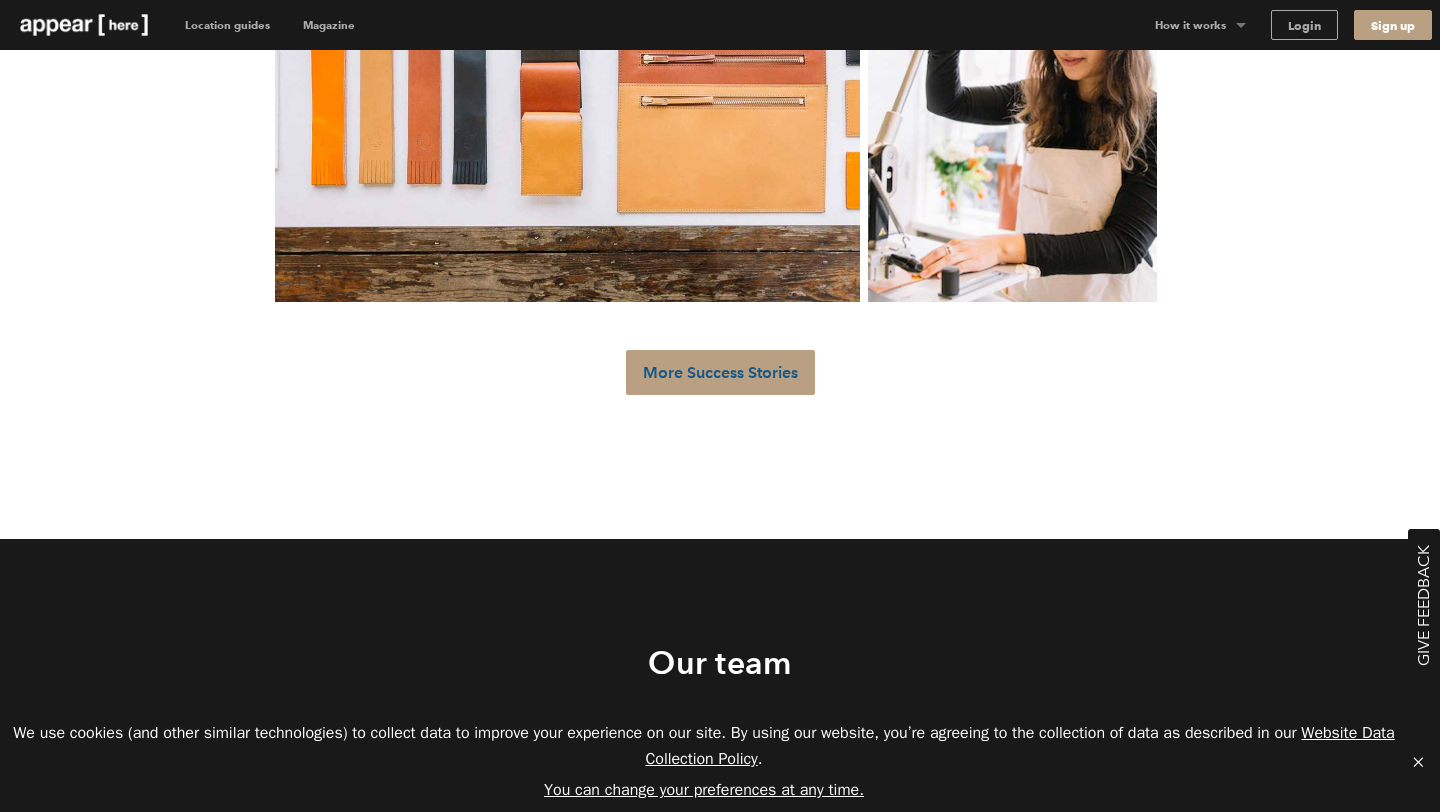 click on "More Success Stories" at bounding box center (720, 372) 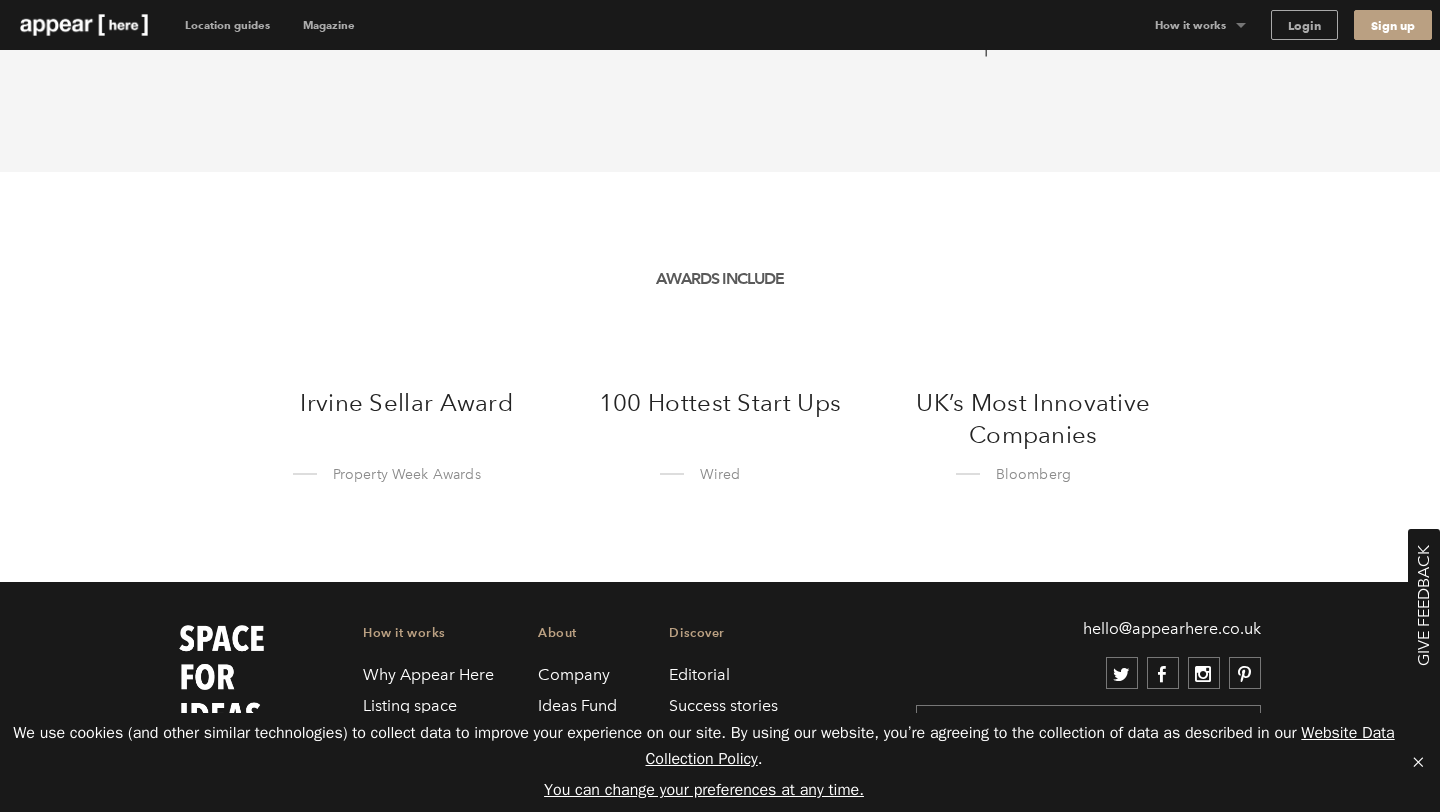 scroll, scrollTop: 8985, scrollLeft: 0, axis: vertical 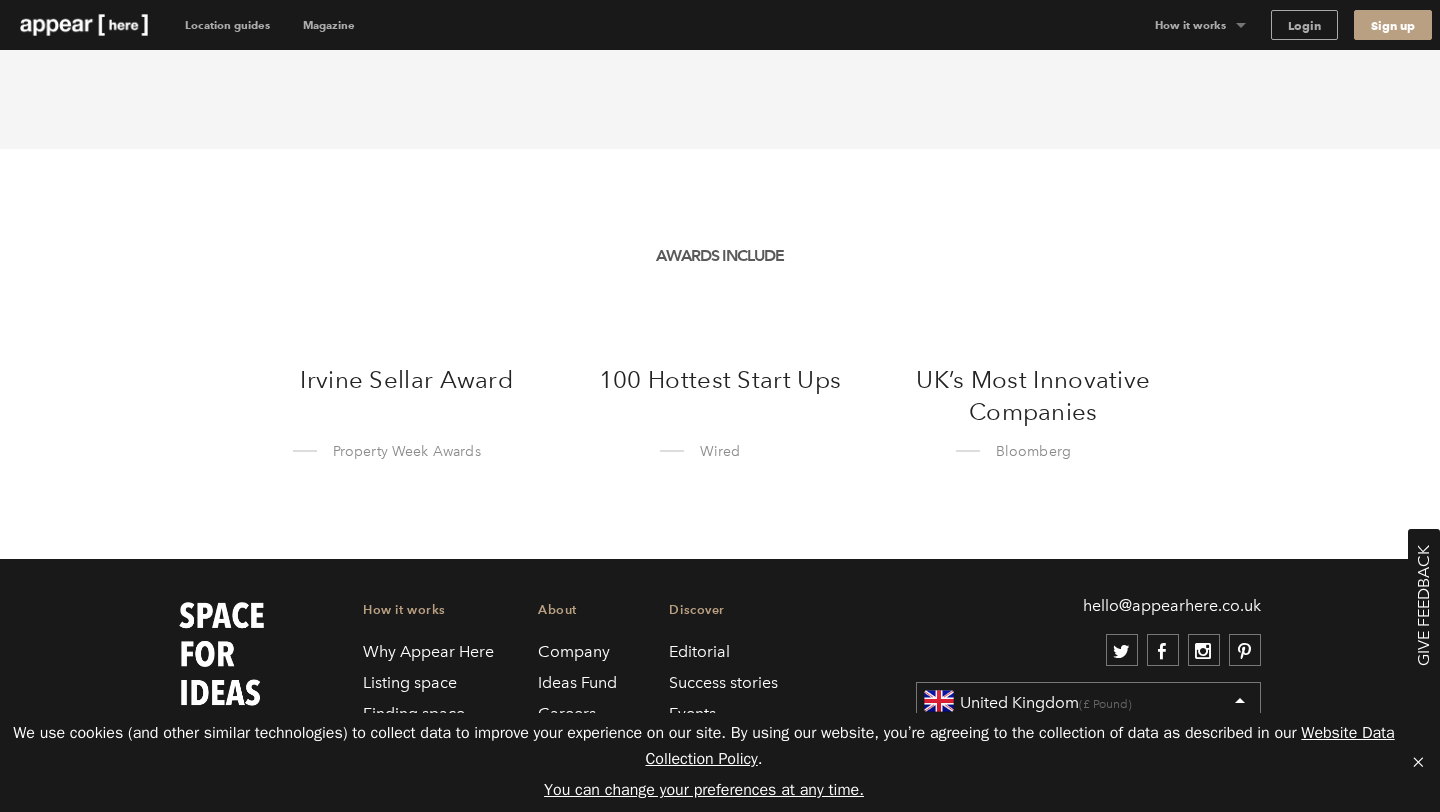 click on "Ideas Fund" at bounding box center [577, 682] 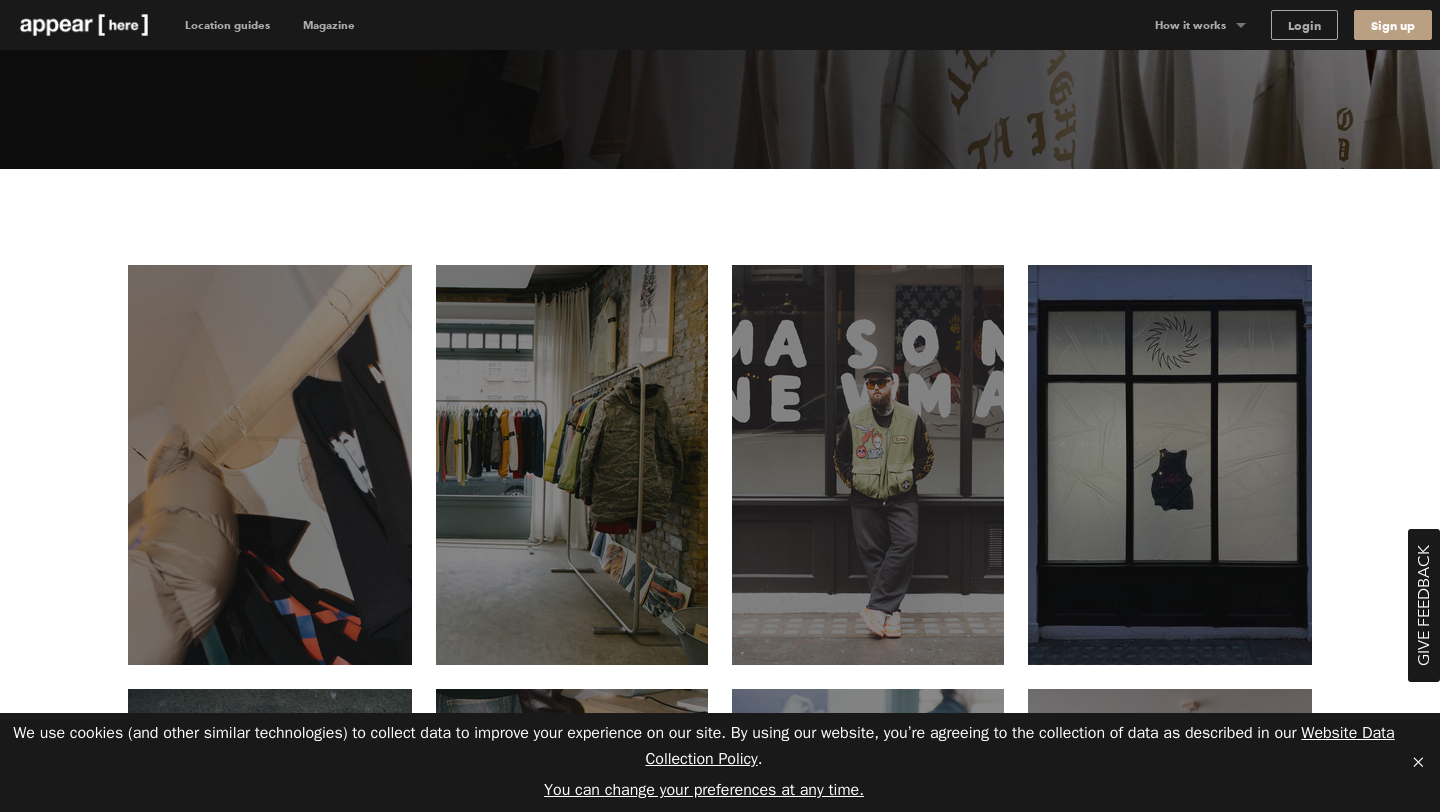 scroll, scrollTop: 0, scrollLeft: 0, axis: both 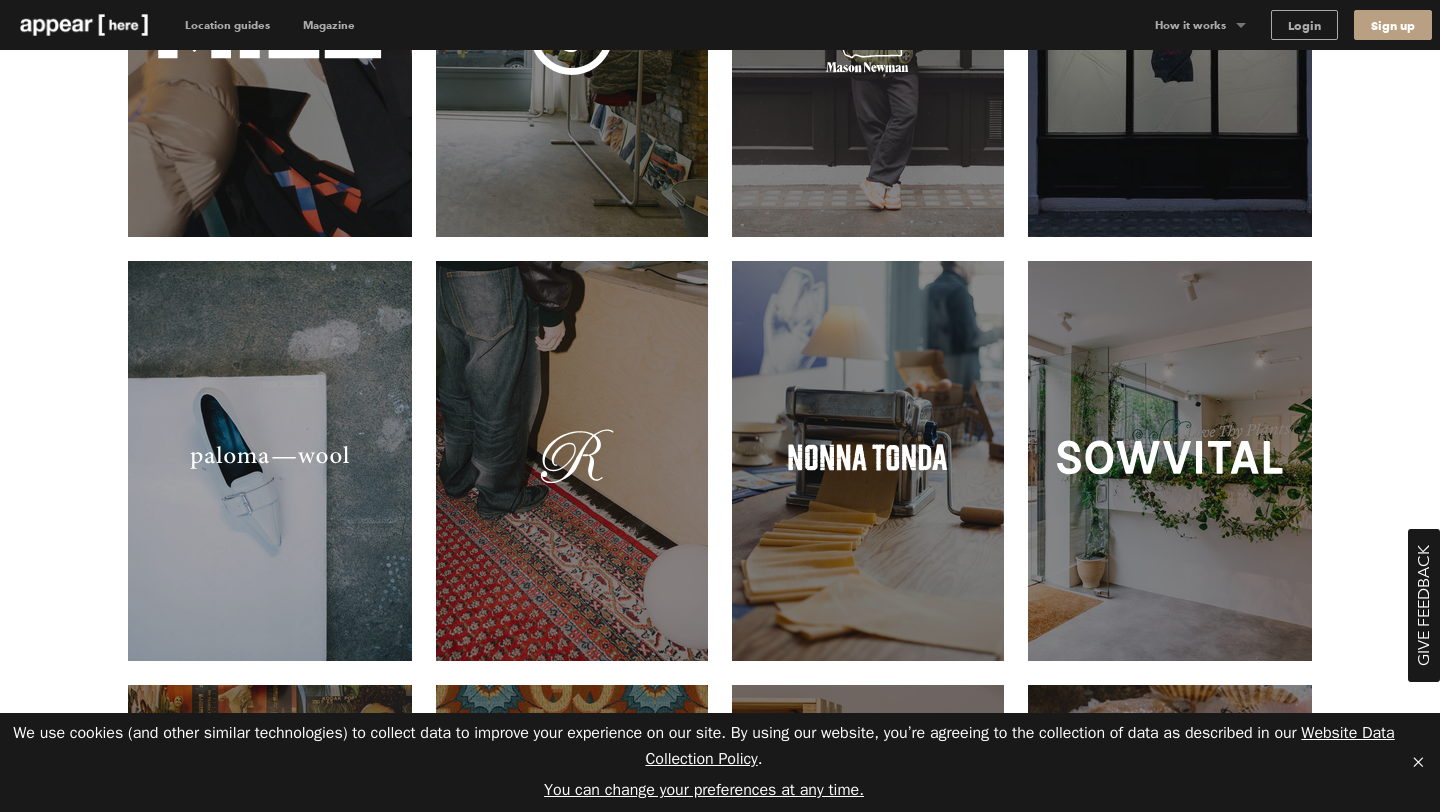 click at bounding box center [270, 457] 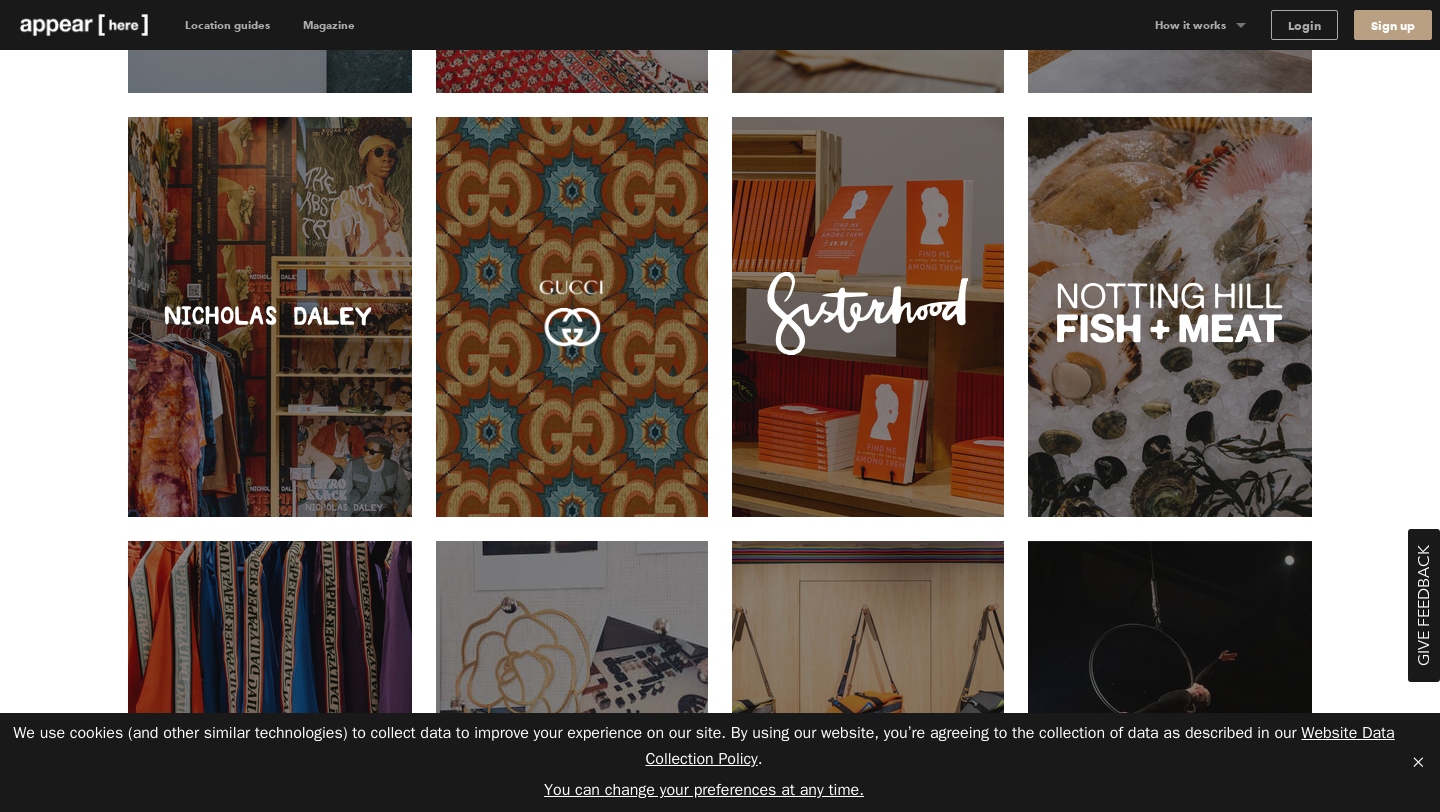 scroll, scrollTop: 1320, scrollLeft: 0, axis: vertical 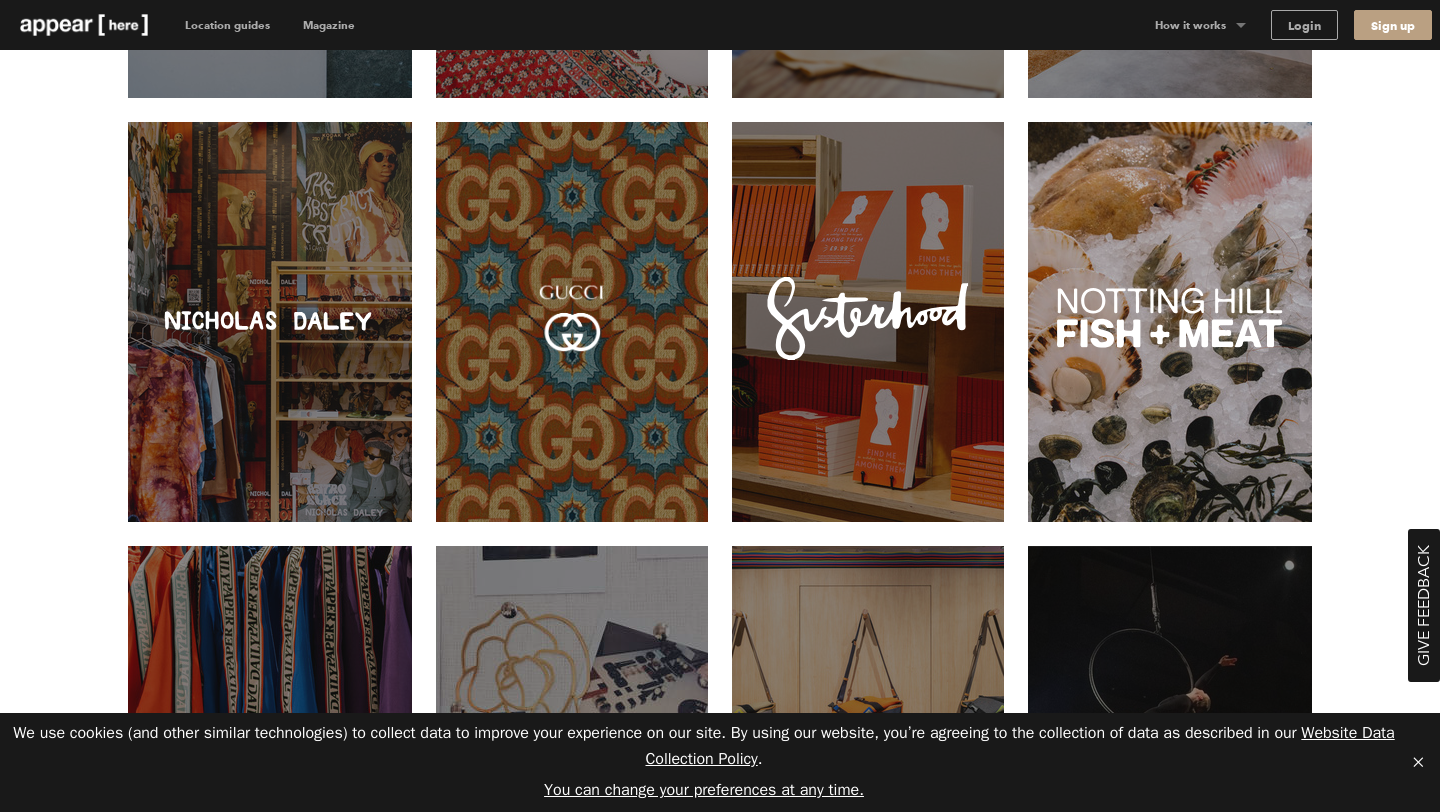 click at bounding box center [1170, 318] 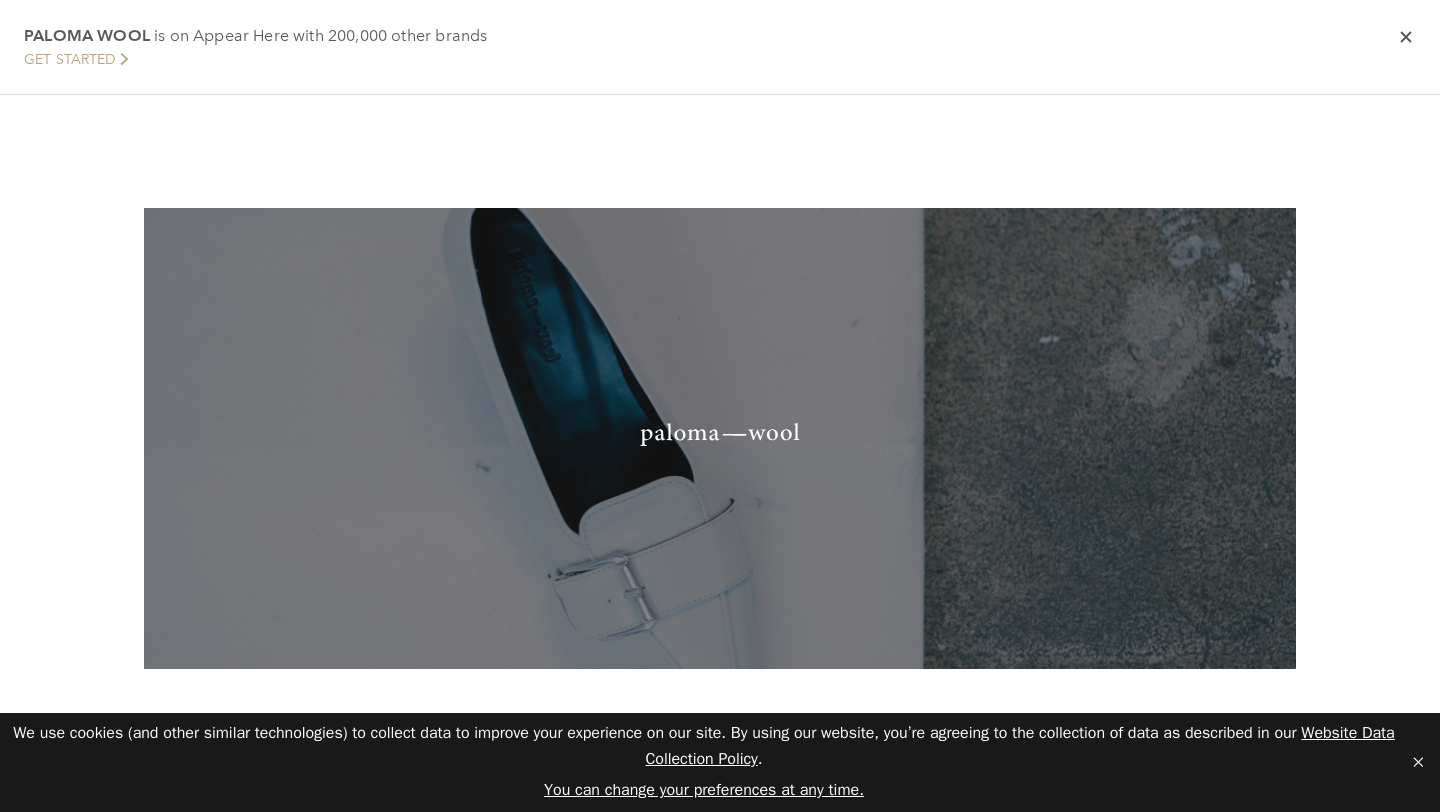 scroll, scrollTop: 0, scrollLeft: 0, axis: both 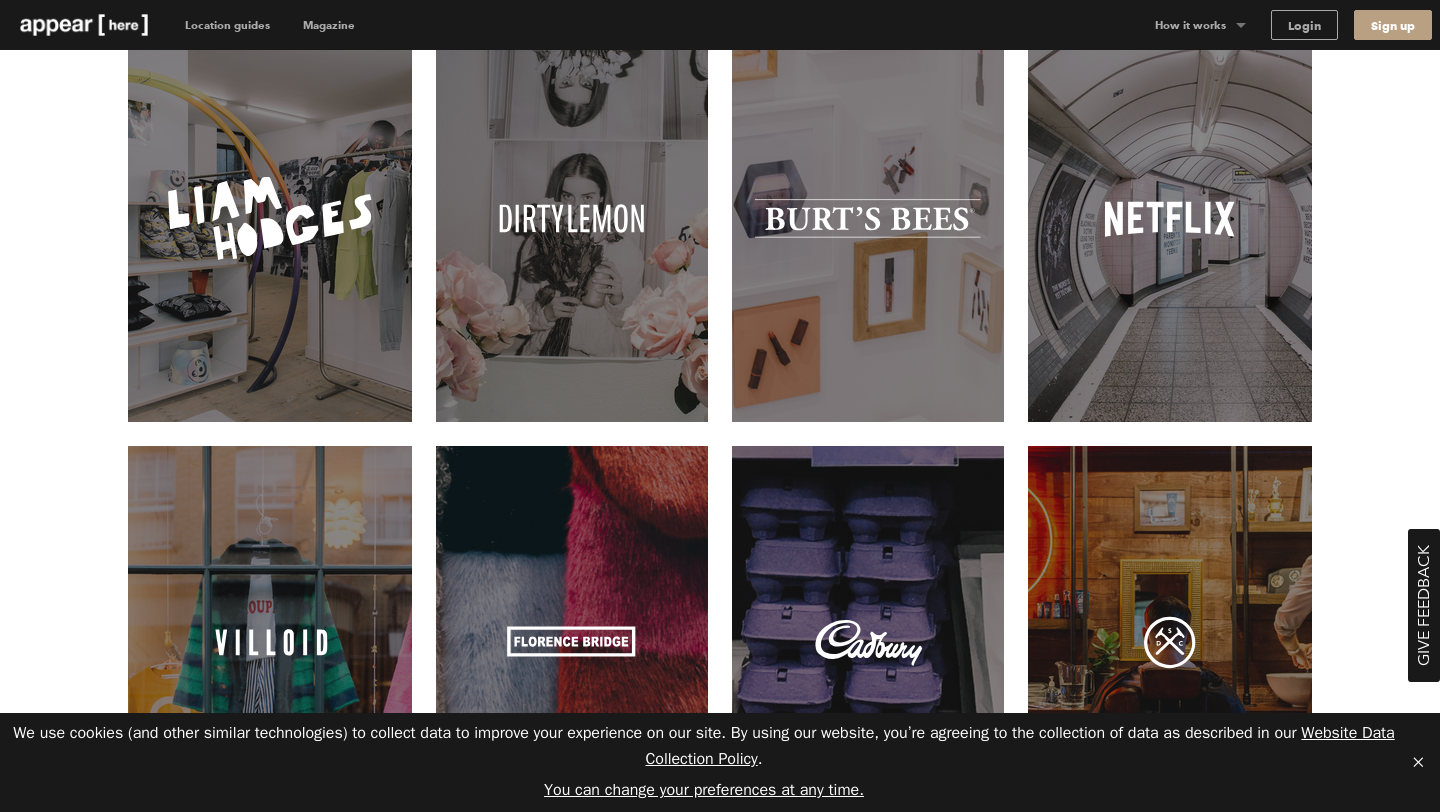 click on "Brand / Netflix
Created with Sketch." at bounding box center [1164, 222] 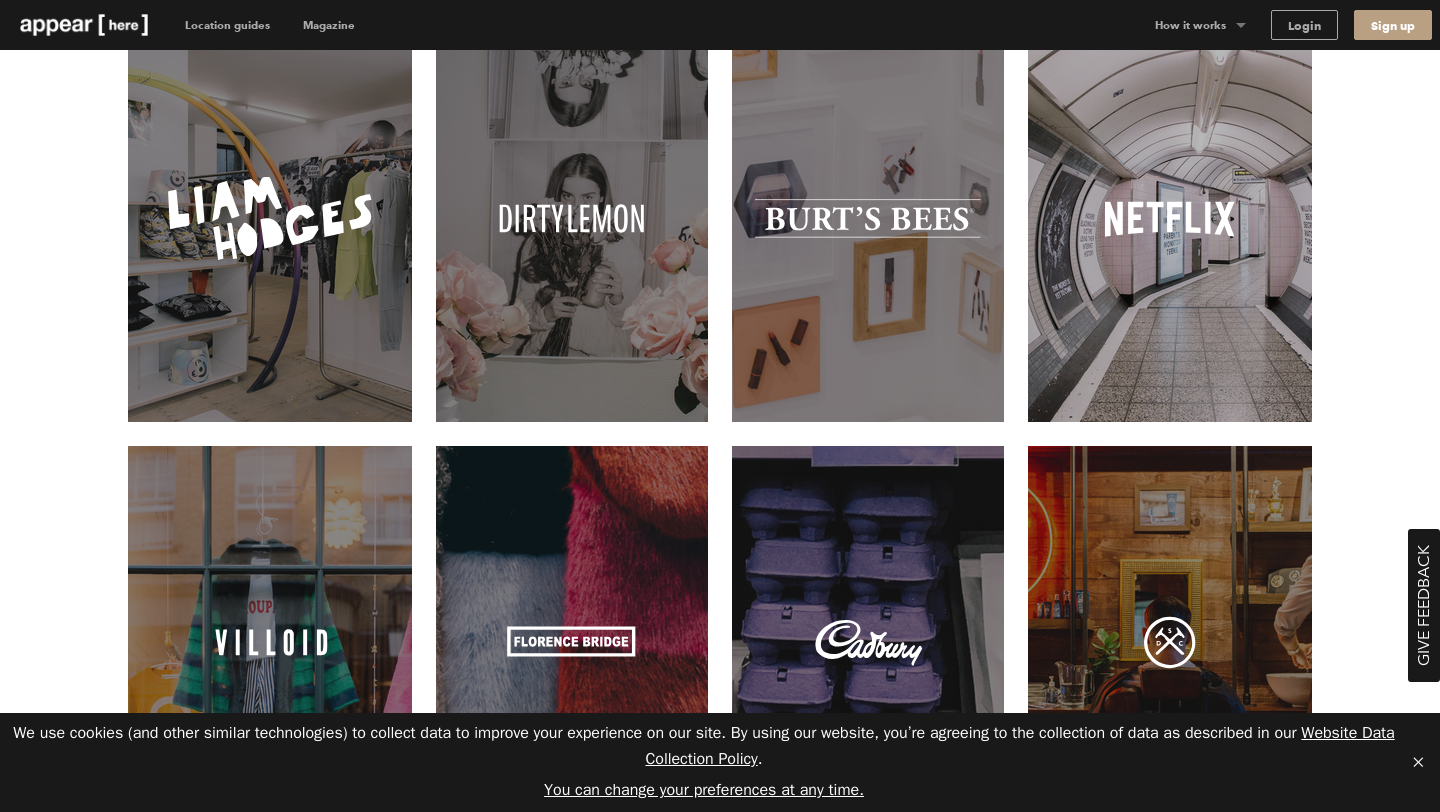 click at bounding box center [1170, 222] 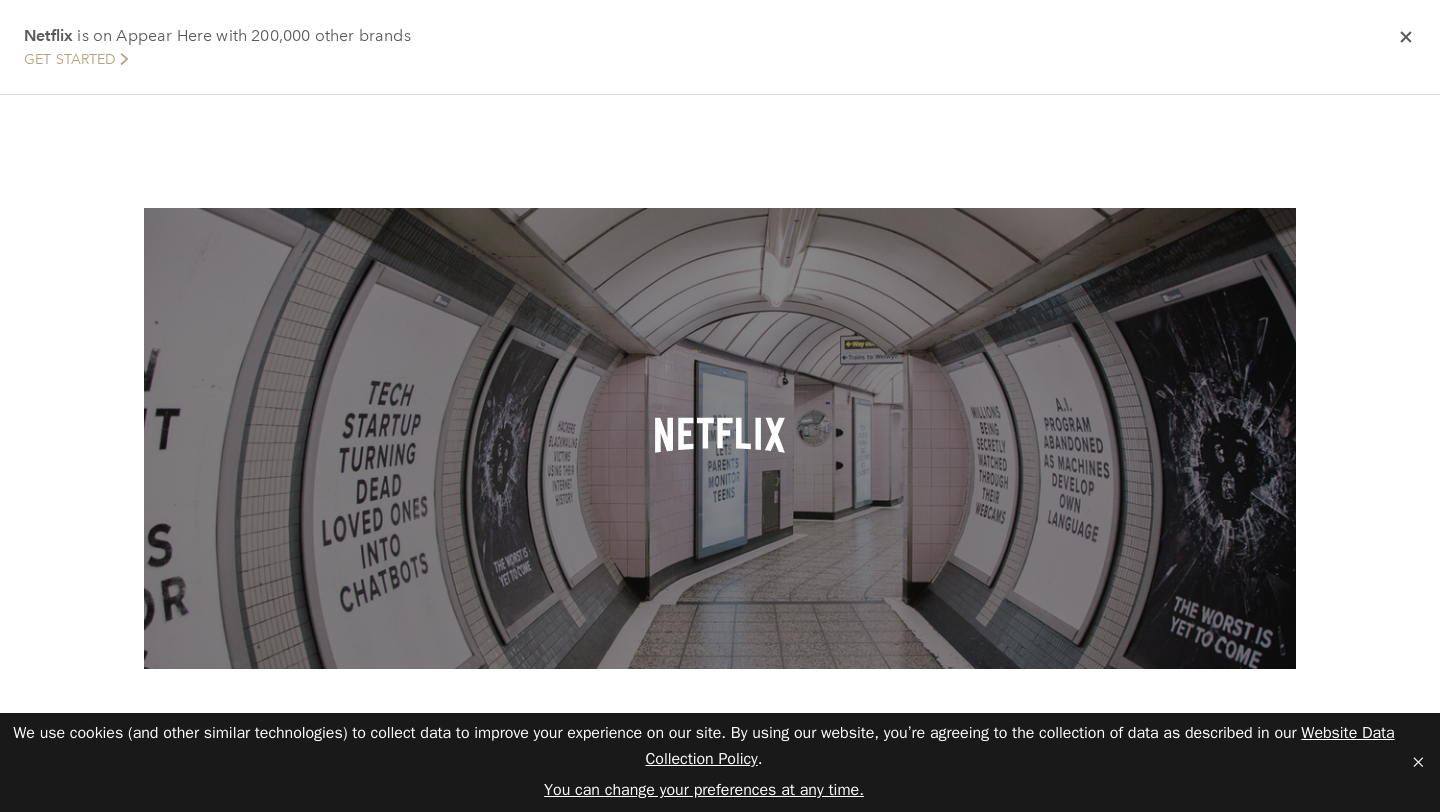 scroll, scrollTop: 1299, scrollLeft: 0, axis: vertical 